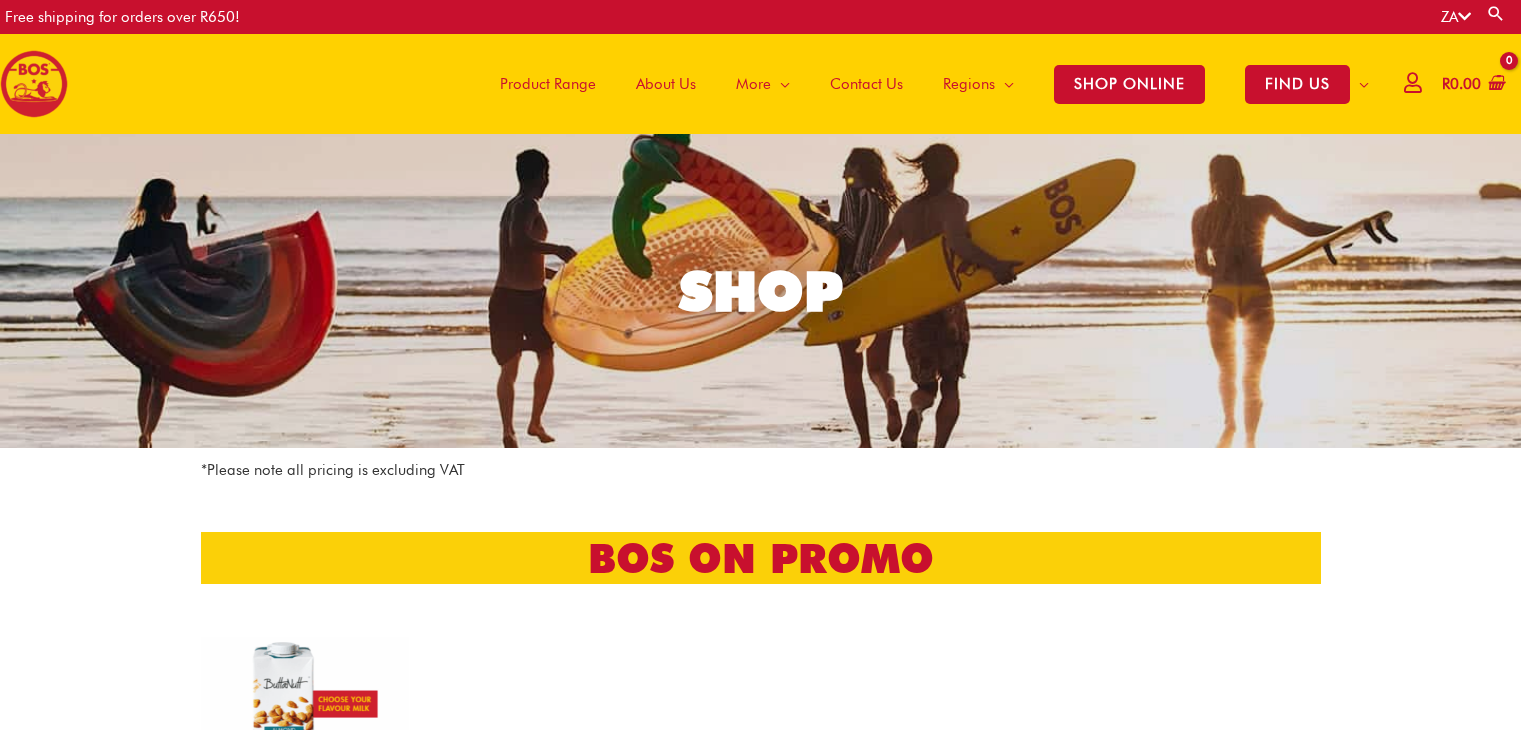 scroll, scrollTop: 0, scrollLeft: 0, axis: both 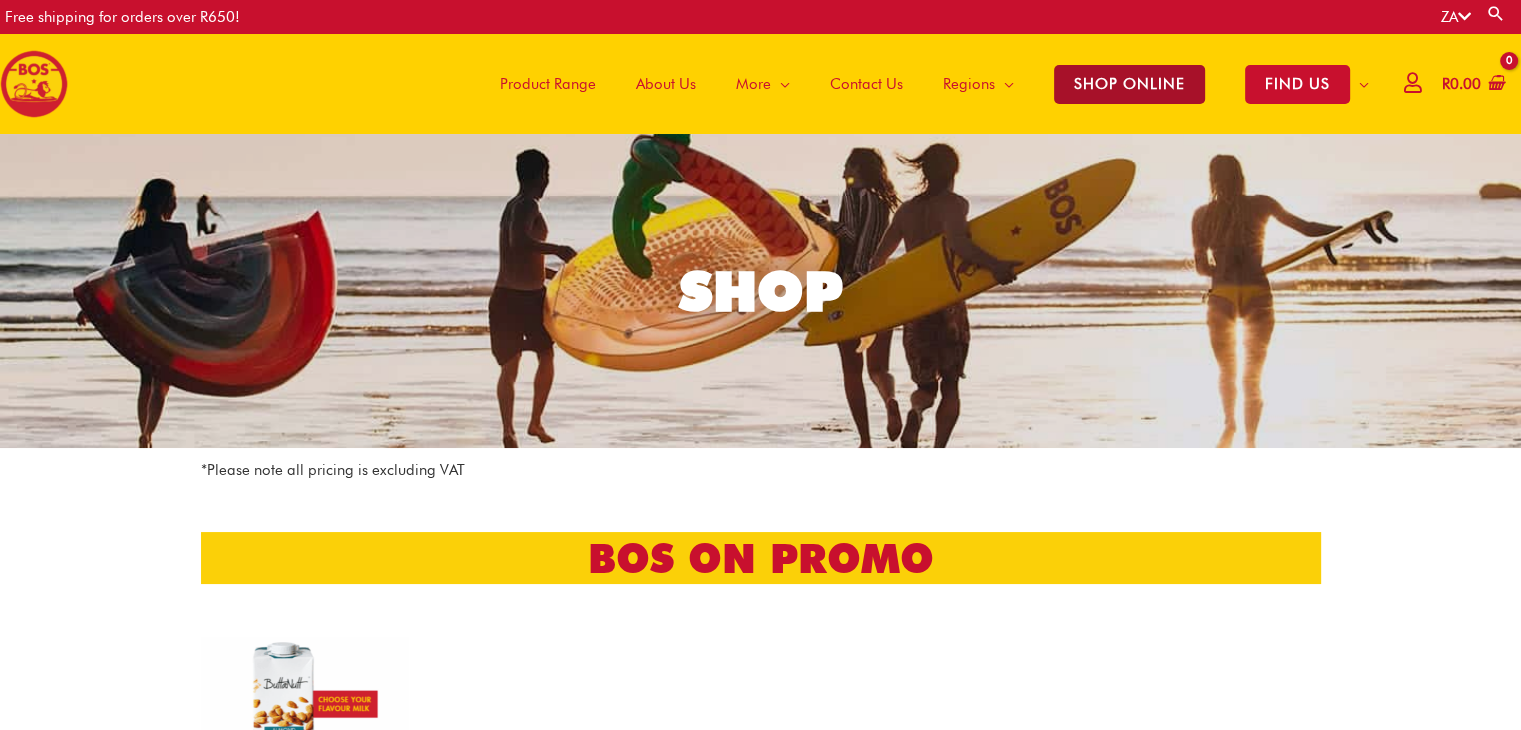 click on "SHOP ONLINE" at bounding box center (1129, 84) 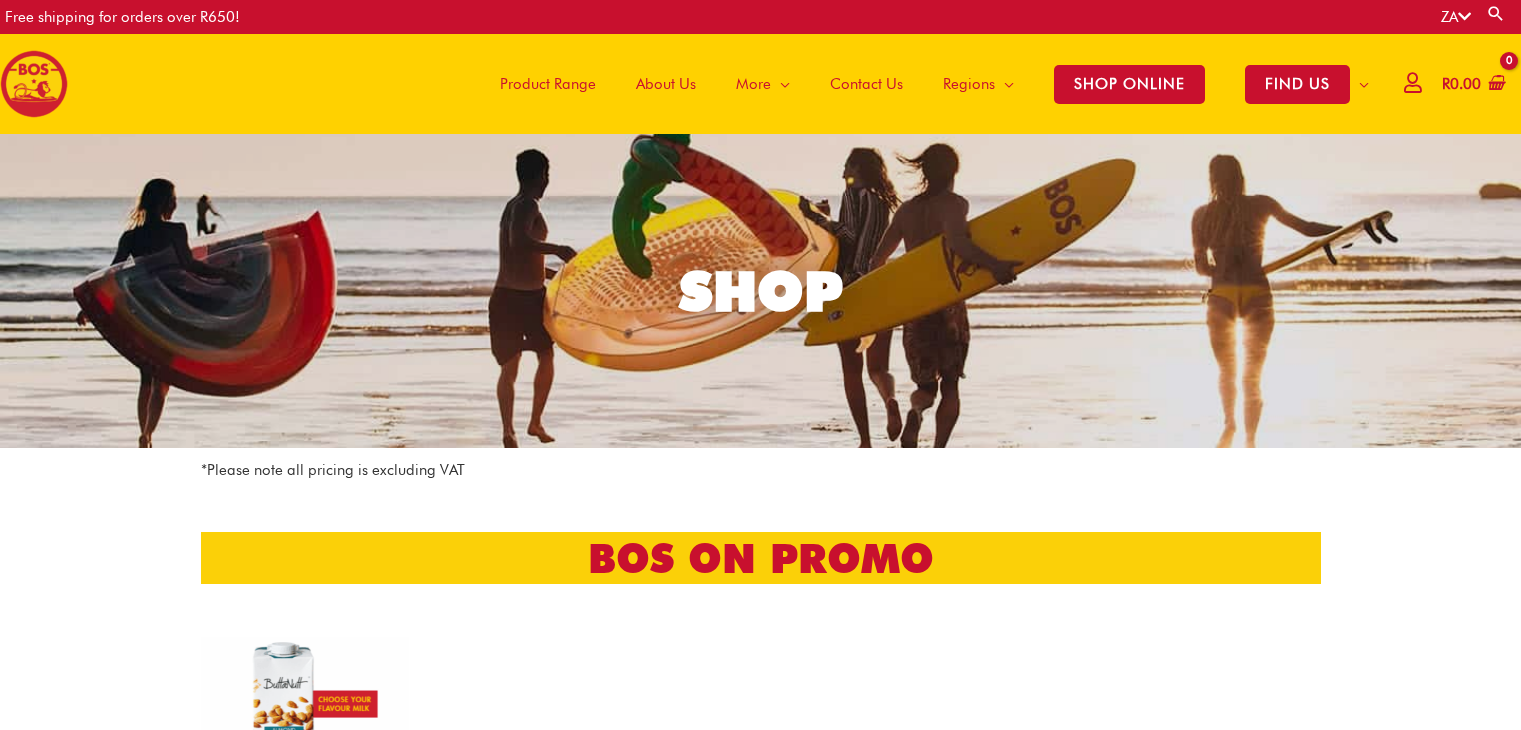 scroll, scrollTop: 0, scrollLeft: 0, axis: both 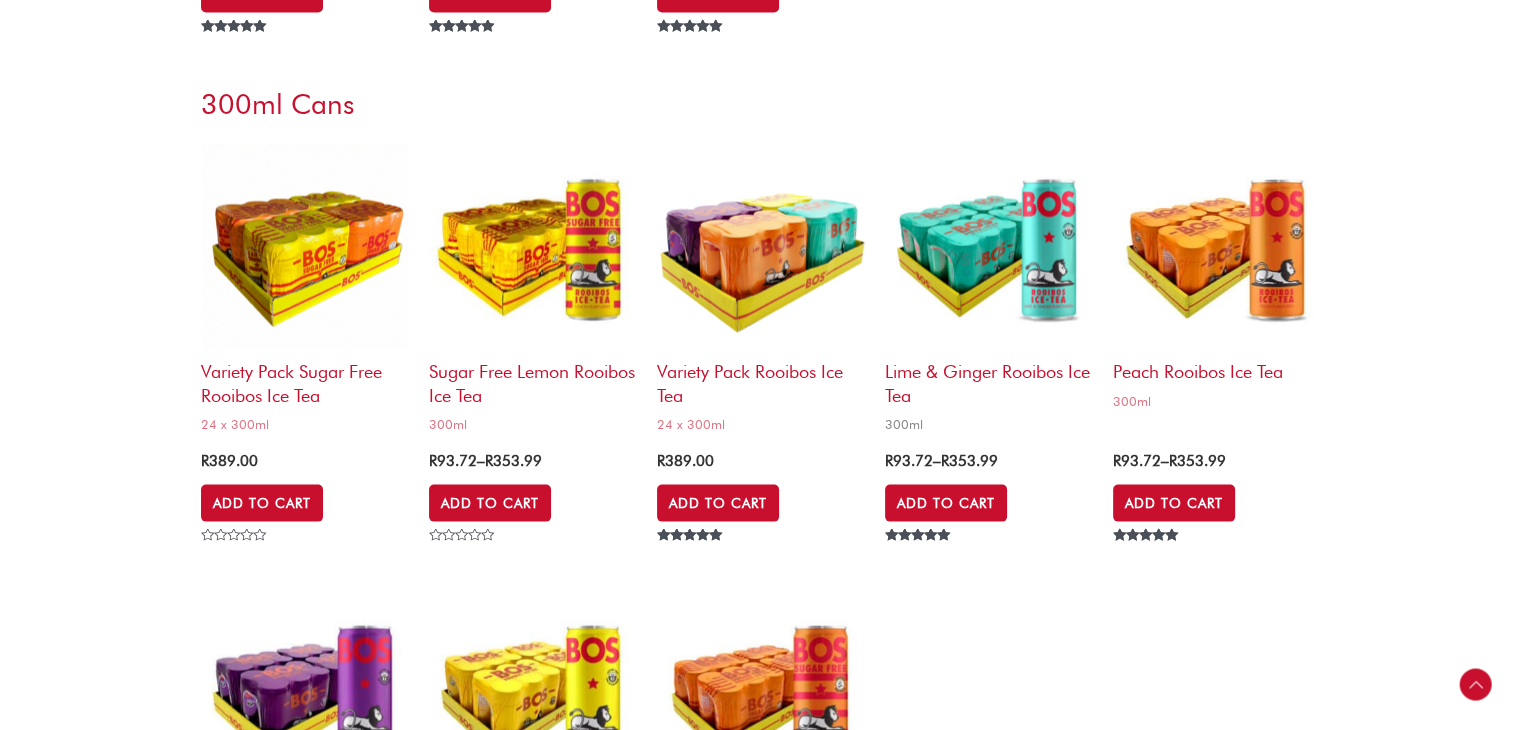 click at bounding box center [989, 246] 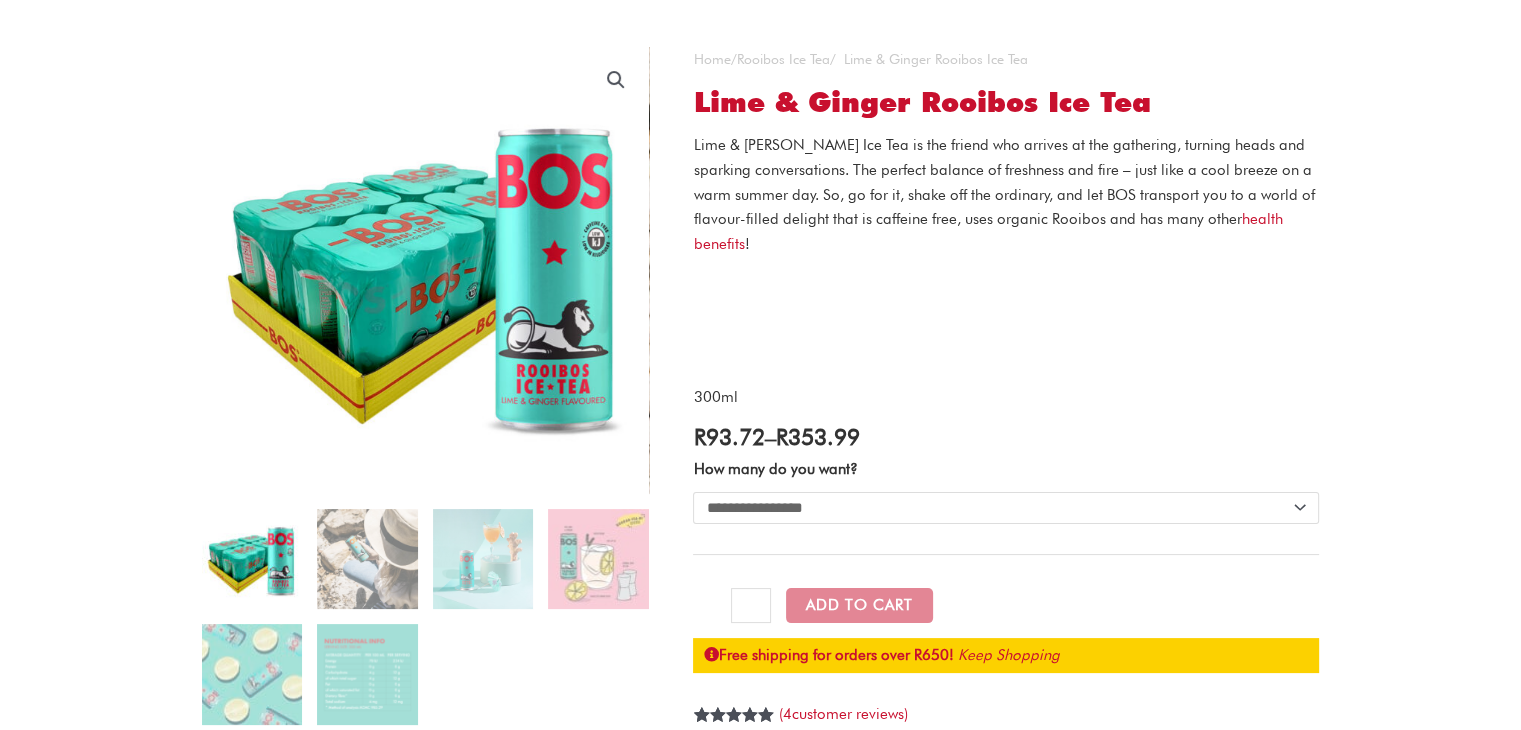 scroll, scrollTop: 0, scrollLeft: 0, axis: both 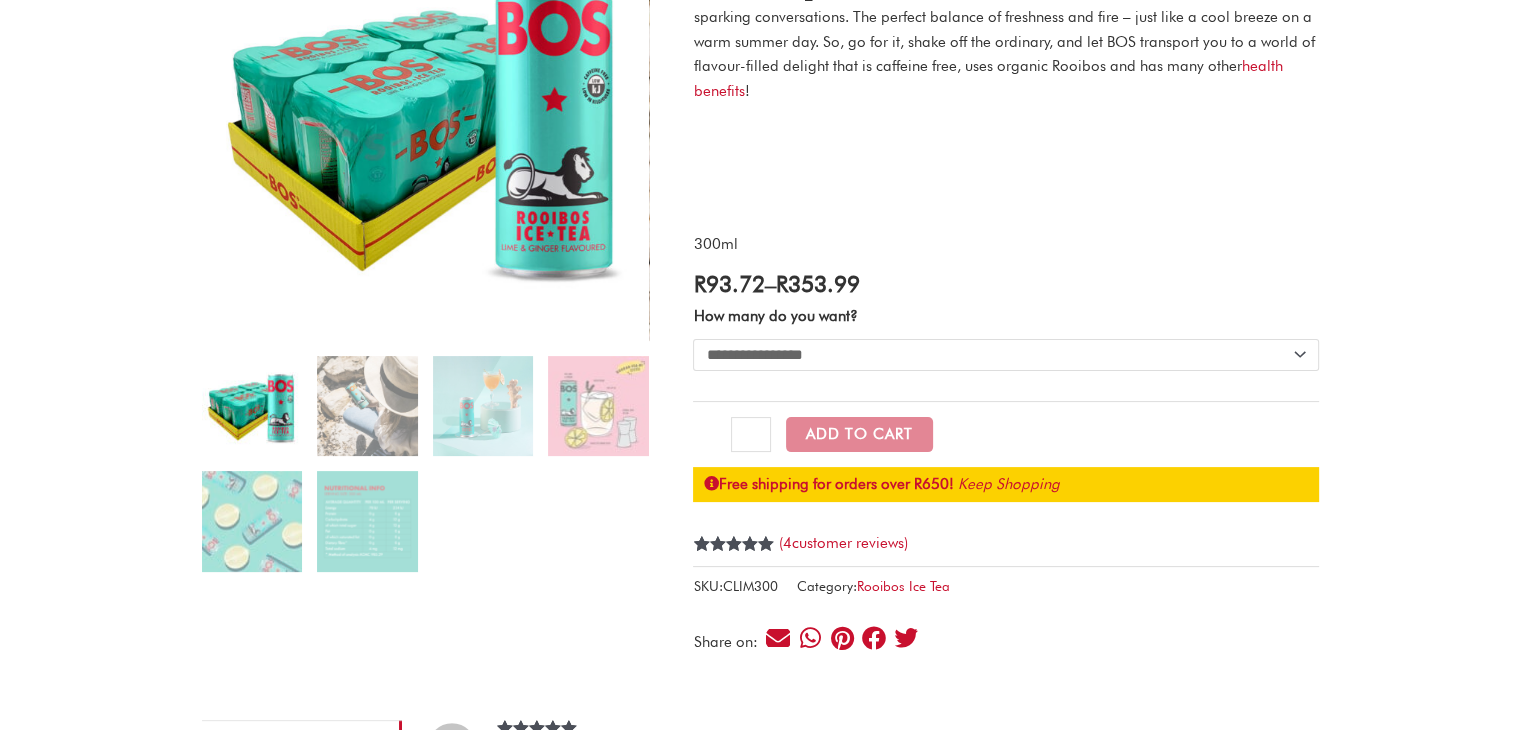 click on "**********" 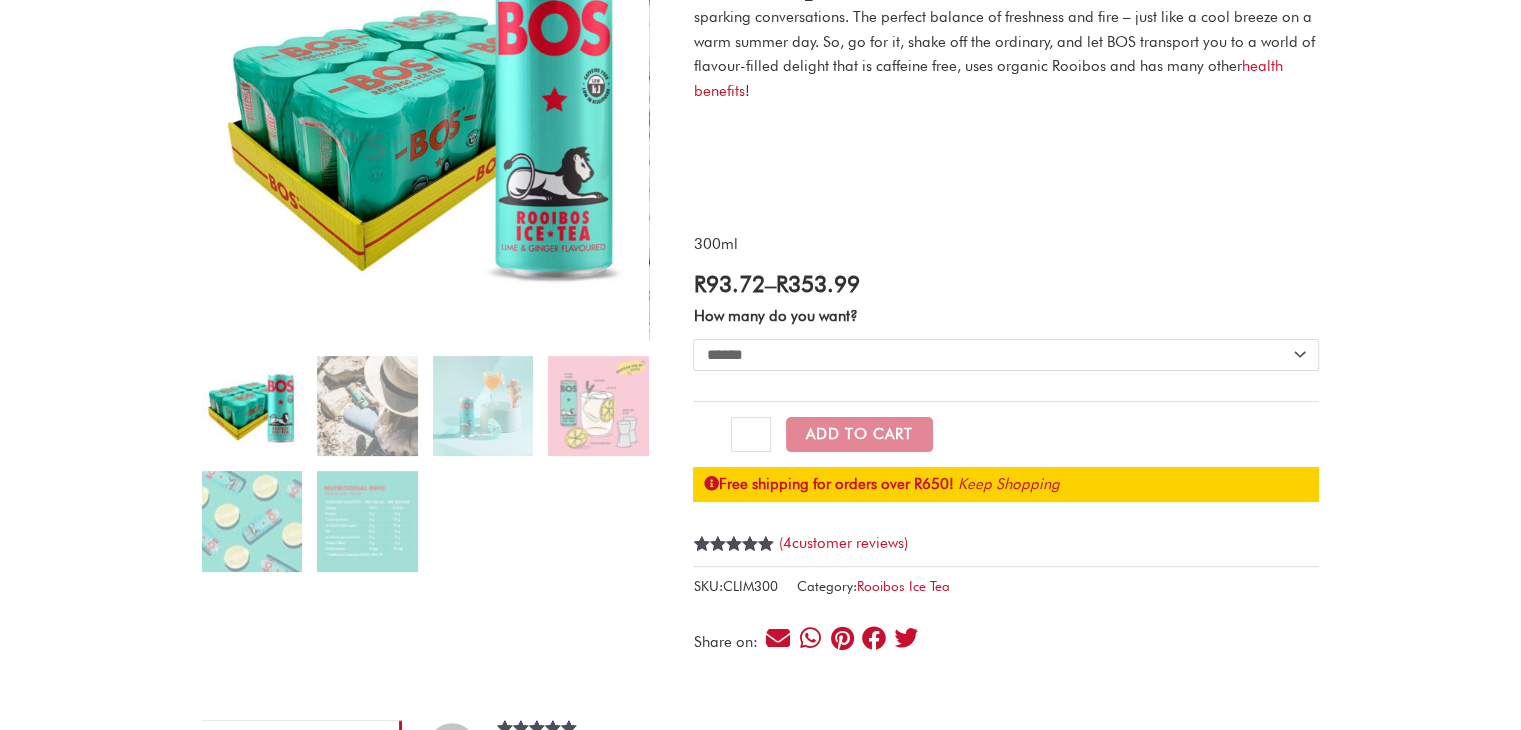 click on "**********" 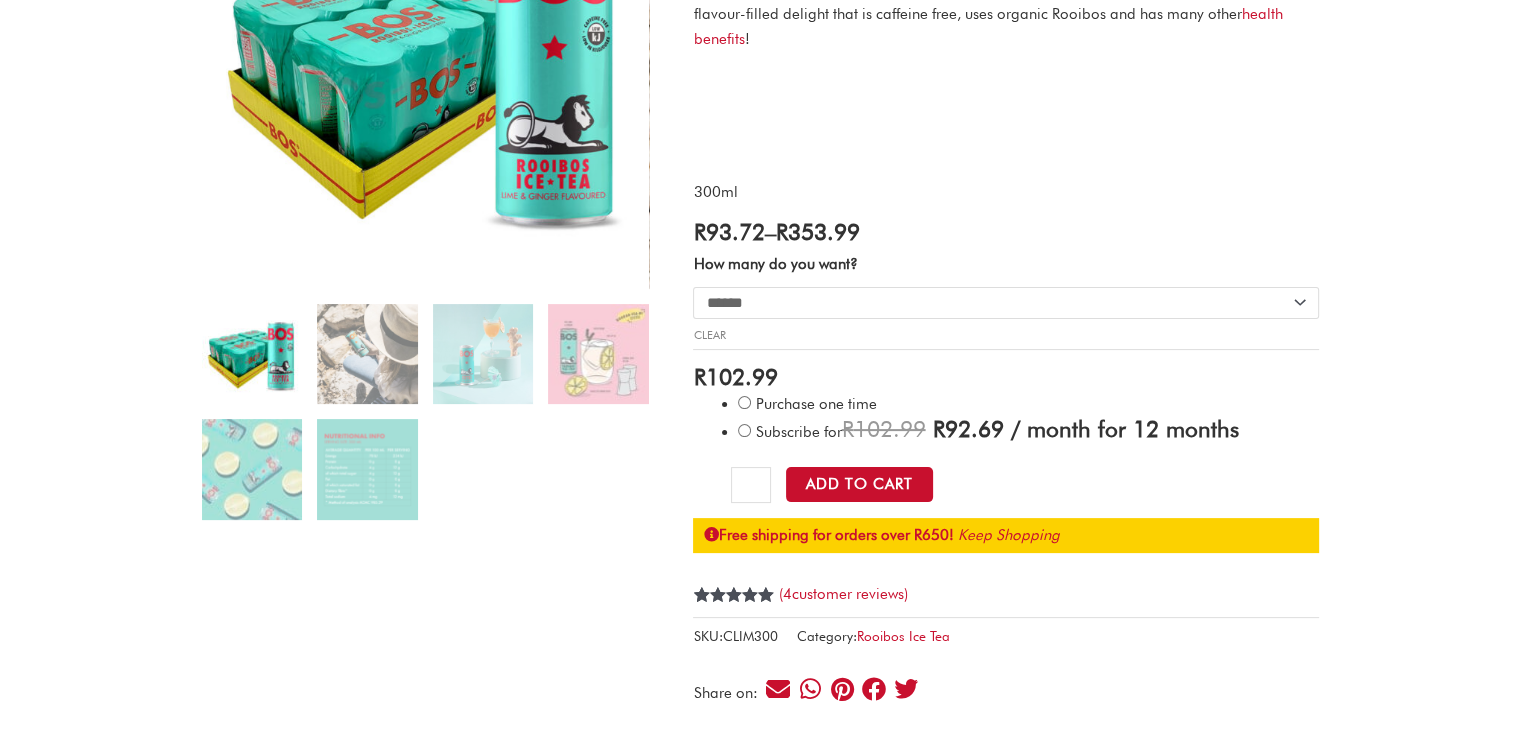 scroll, scrollTop: 400, scrollLeft: 0, axis: vertical 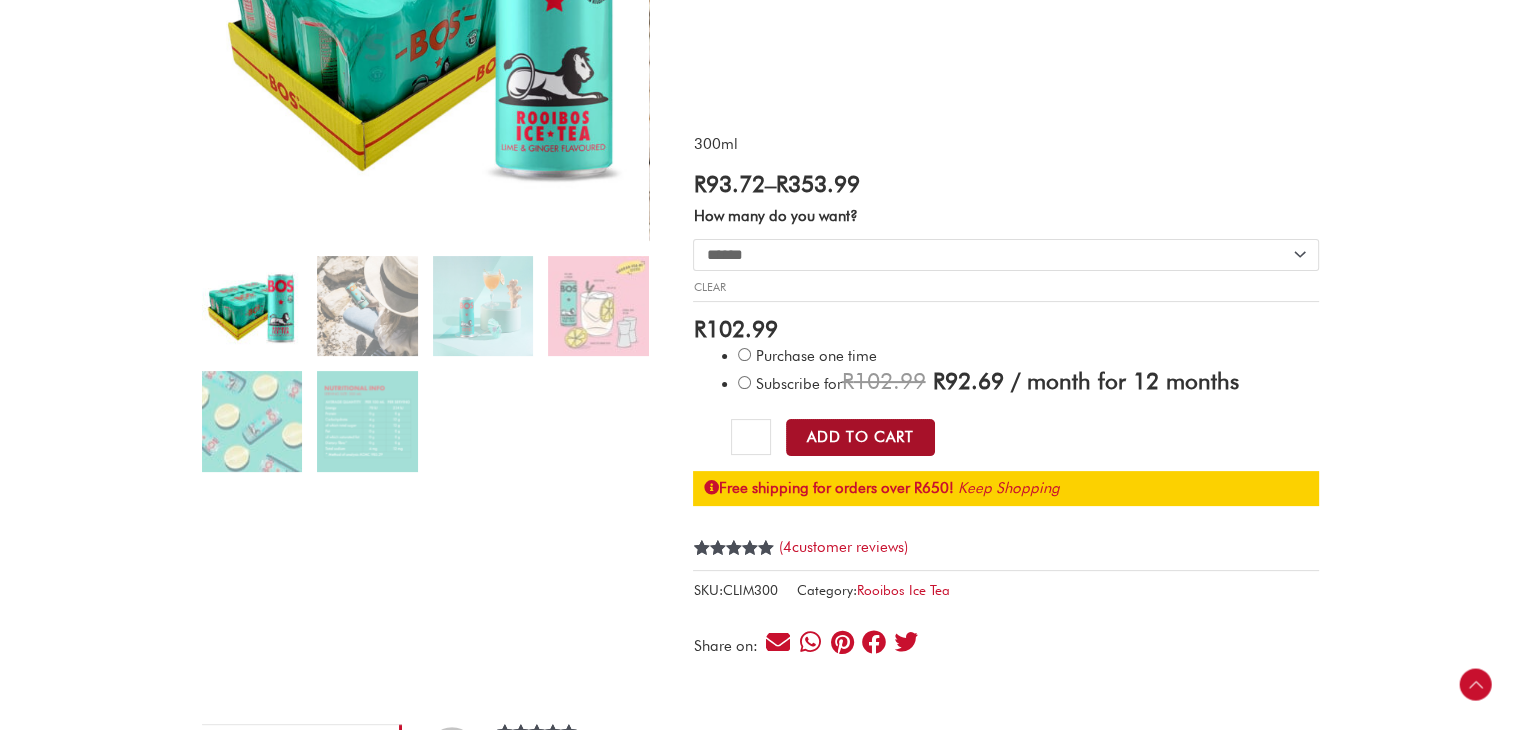 click on "Add to Cart" 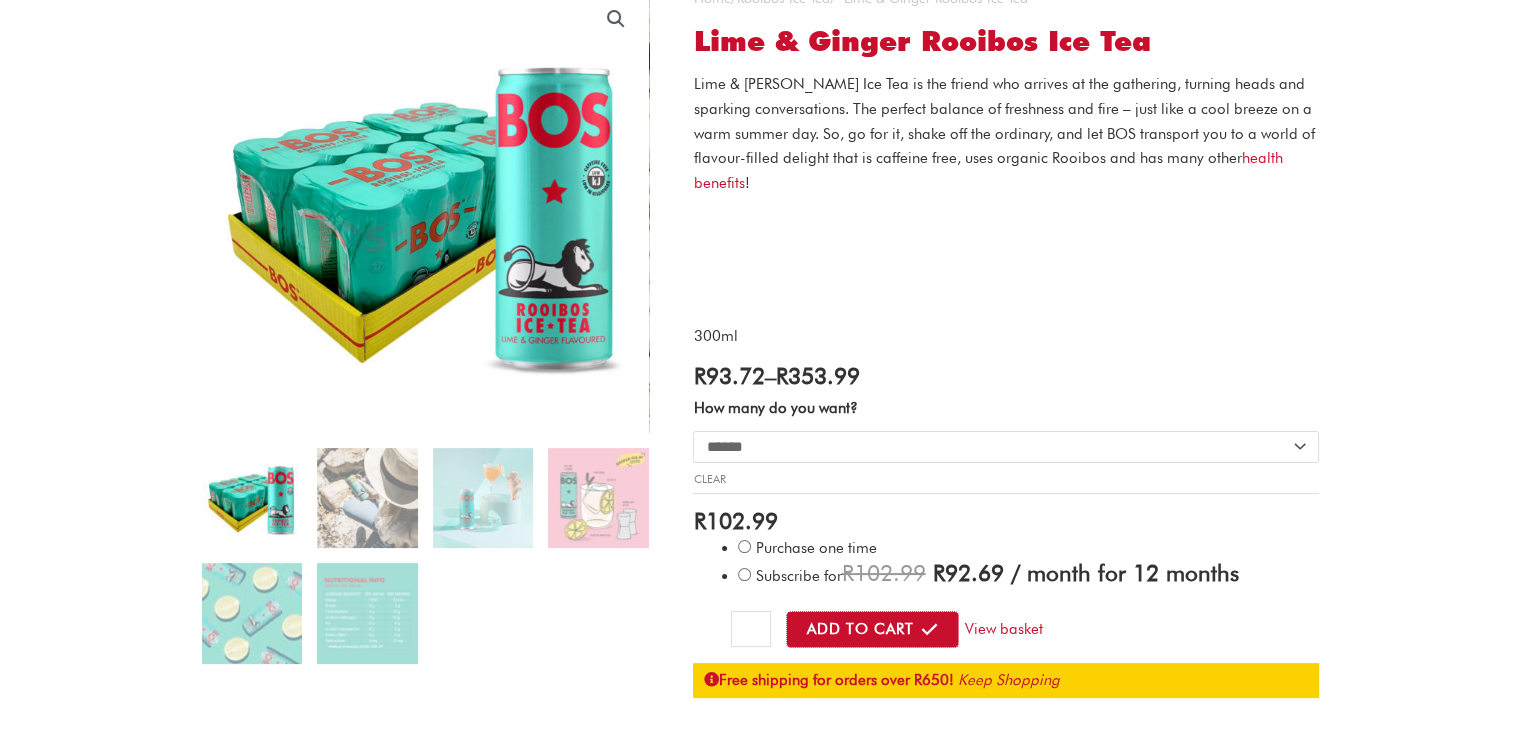 scroll, scrollTop: 0, scrollLeft: 0, axis: both 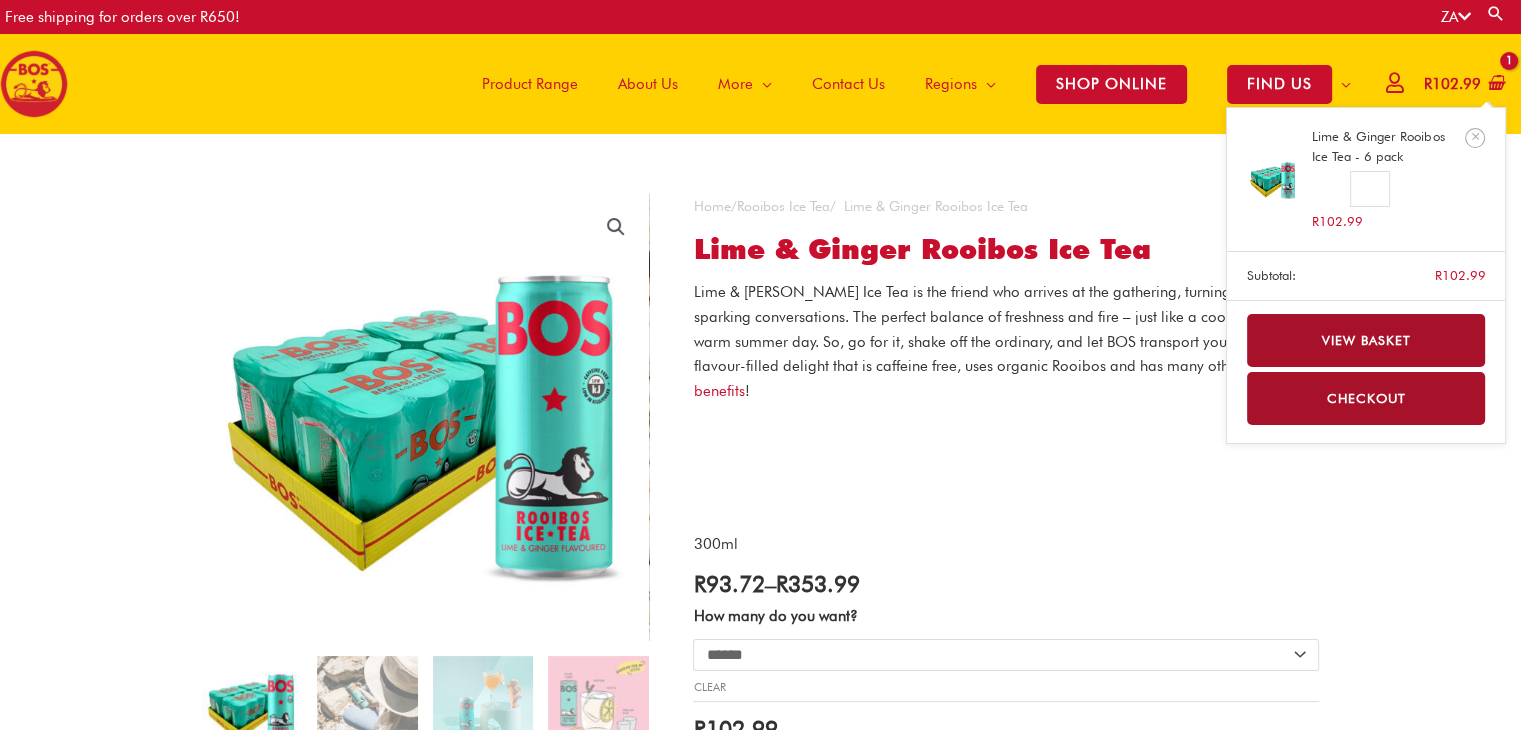 click on "View basket" at bounding box center (1366, 340) 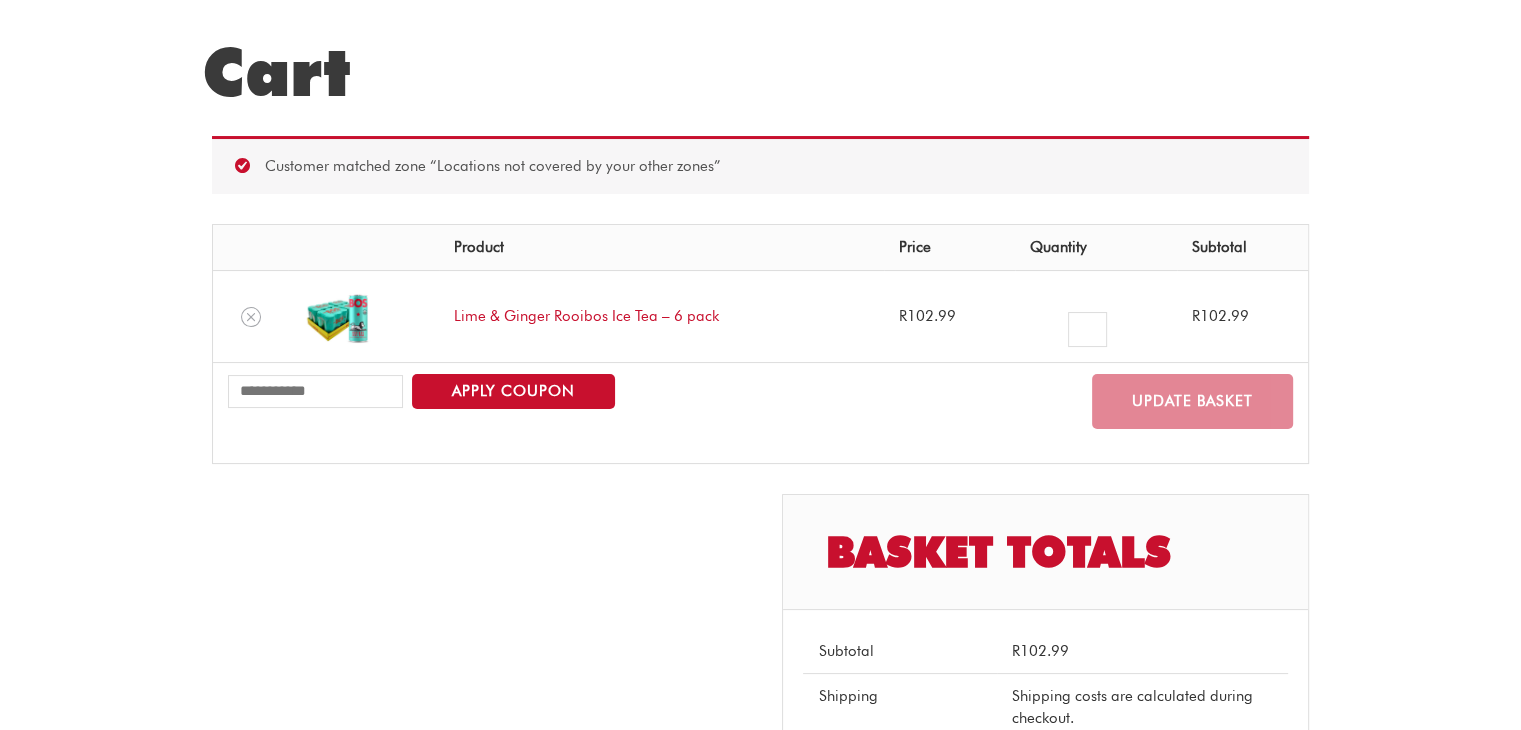 scroll, scrollTop: 0, scrollLeft: 0, axis: both 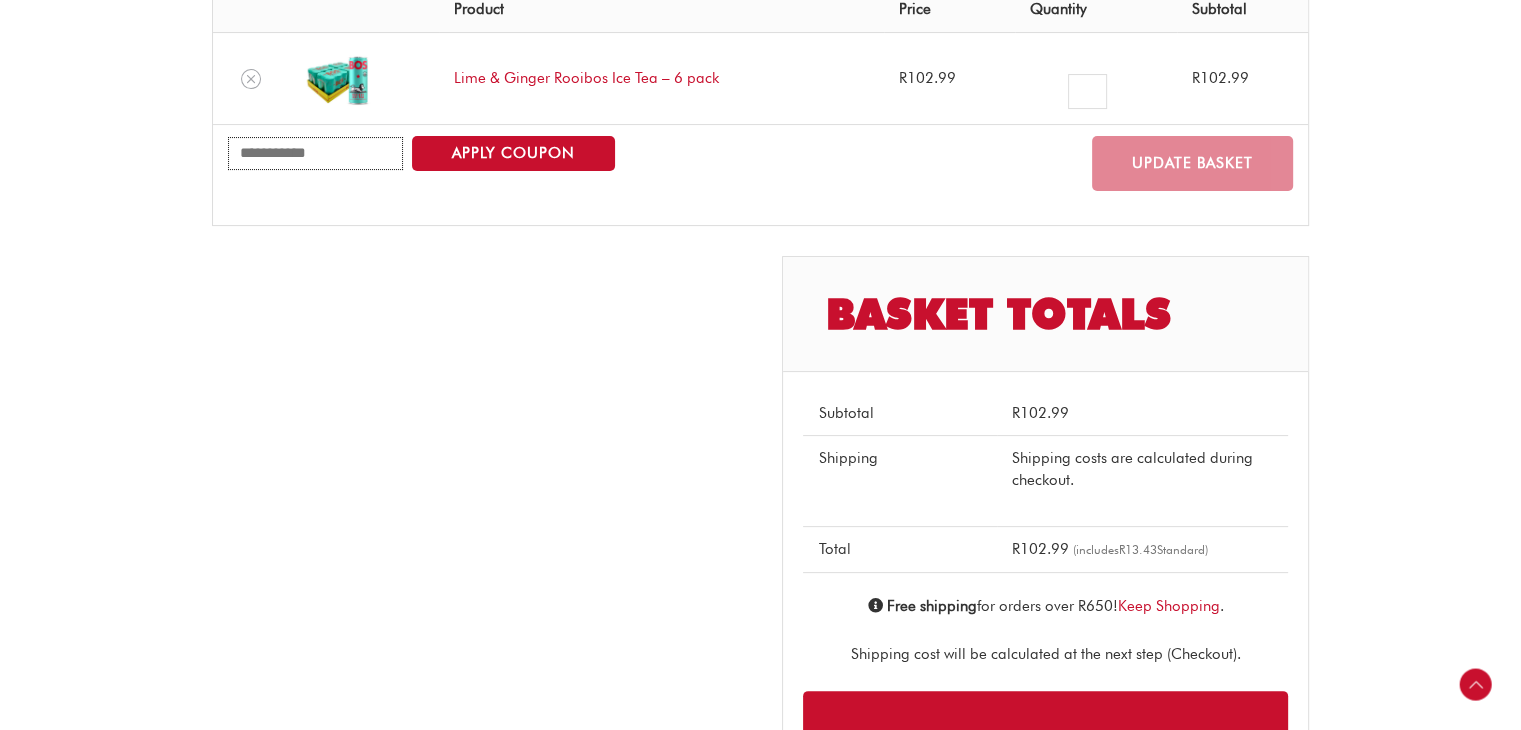 click on "Coupon:" at bounding box center [315, 153] 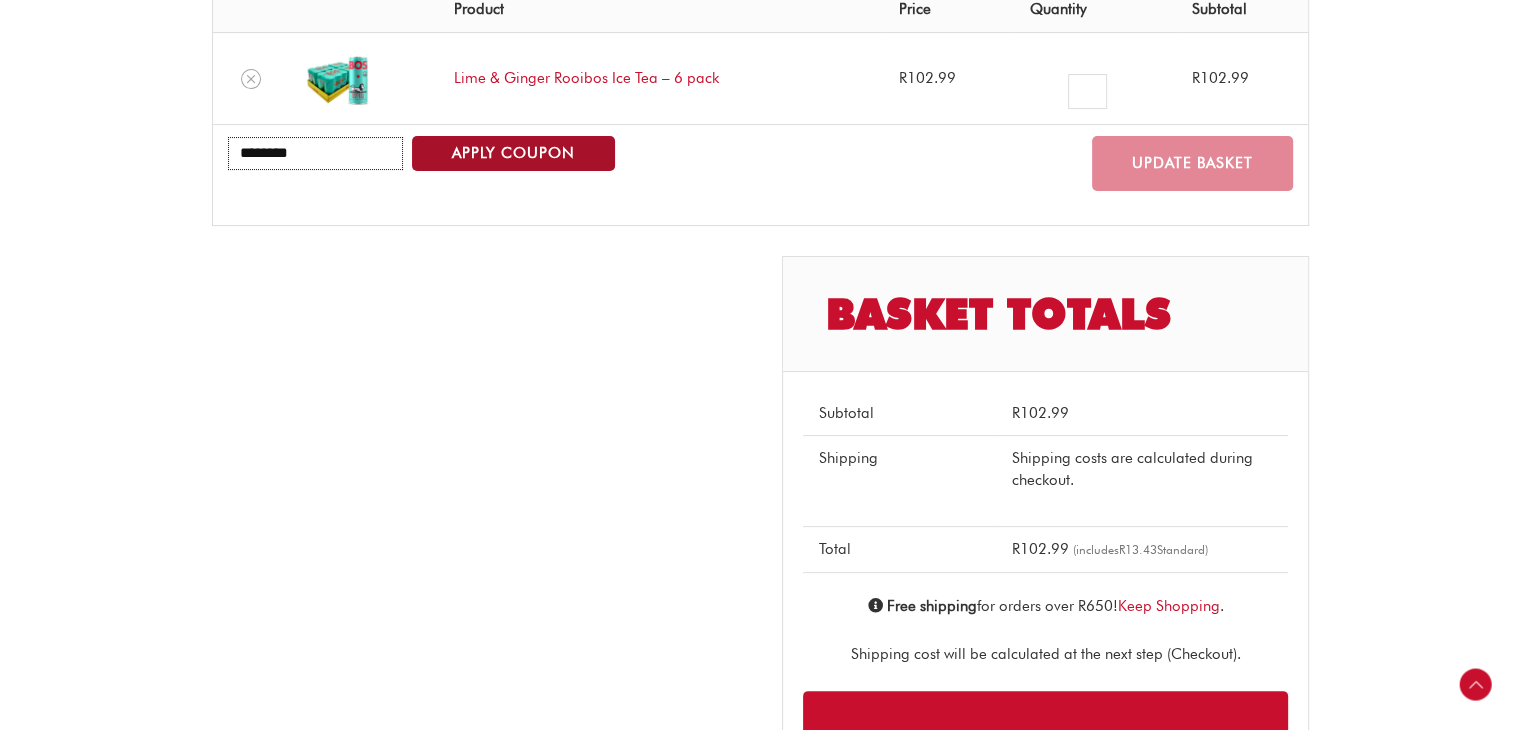 type on "********" 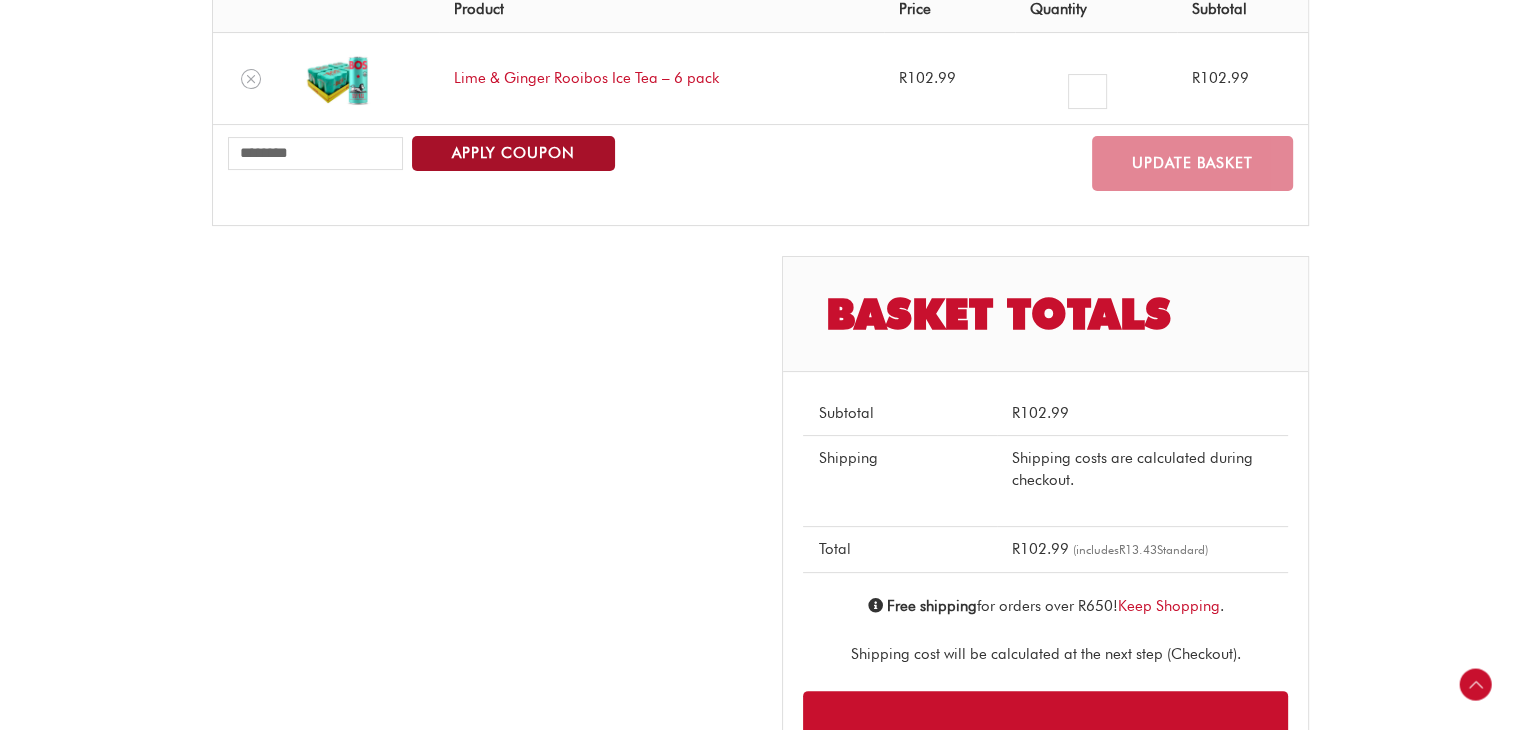 click on "Apply coupon" at bounding box center [513, 153] 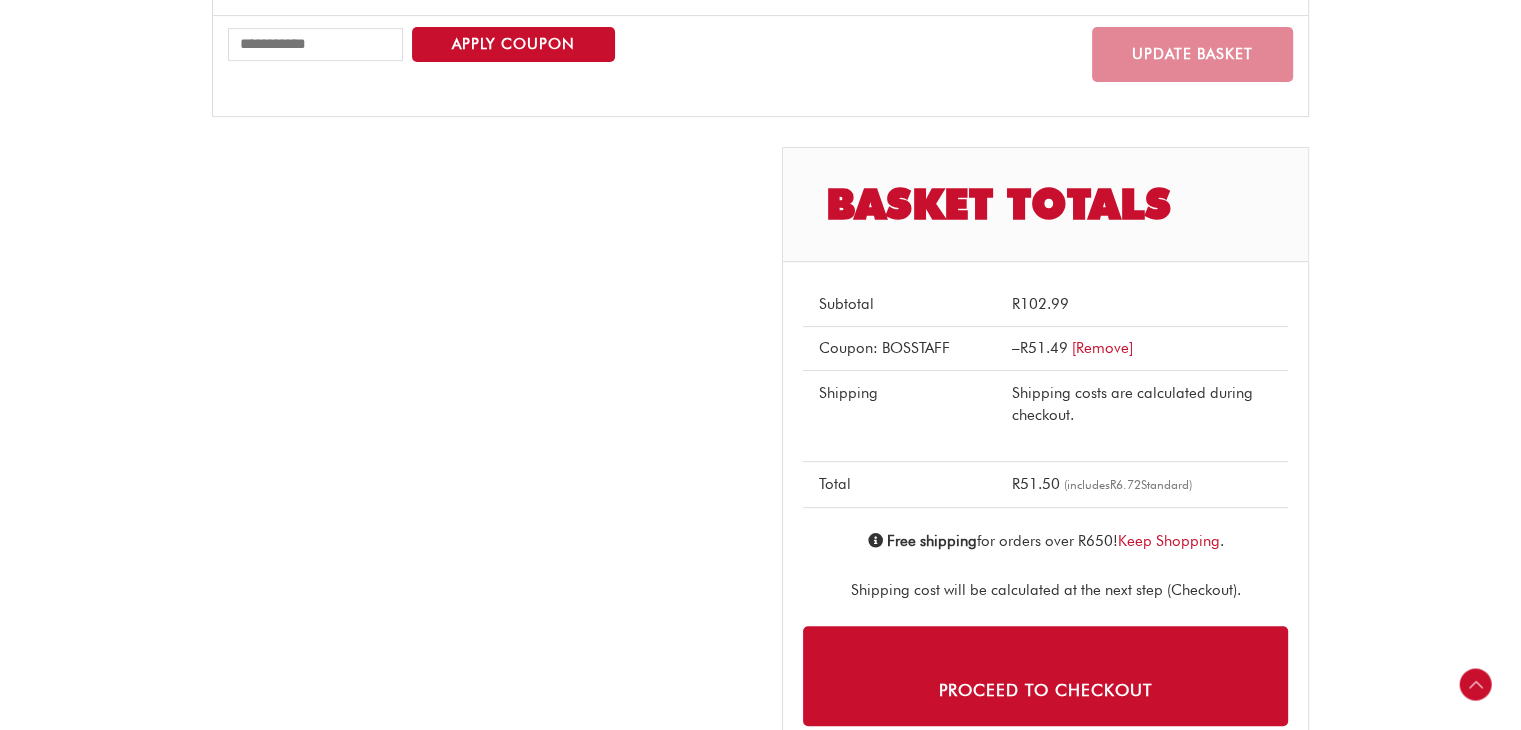 scroll, scrollTop: 697, scrollLeft: 0, axis: vertical 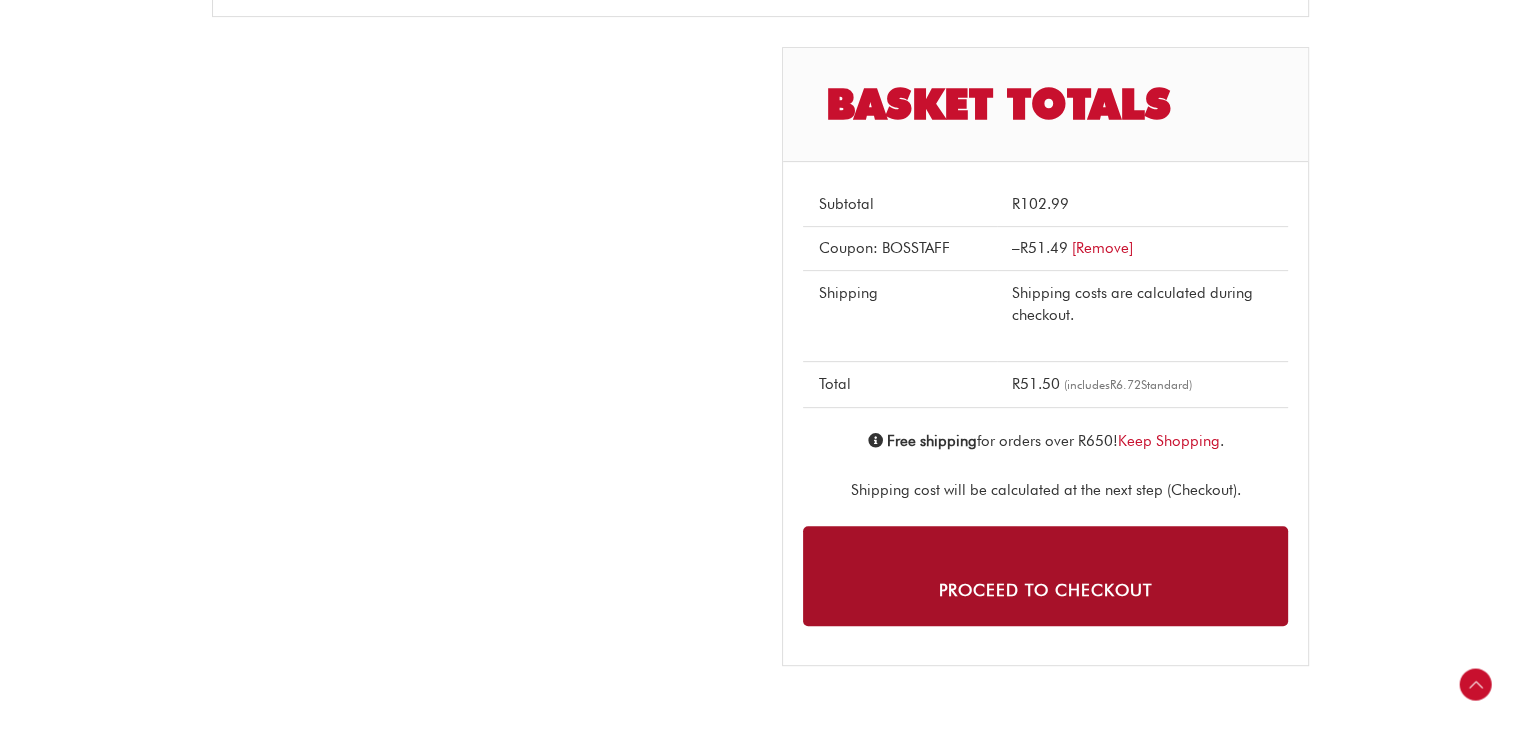 click on "Proceed to checkout" at bounding box center (1045, 575) 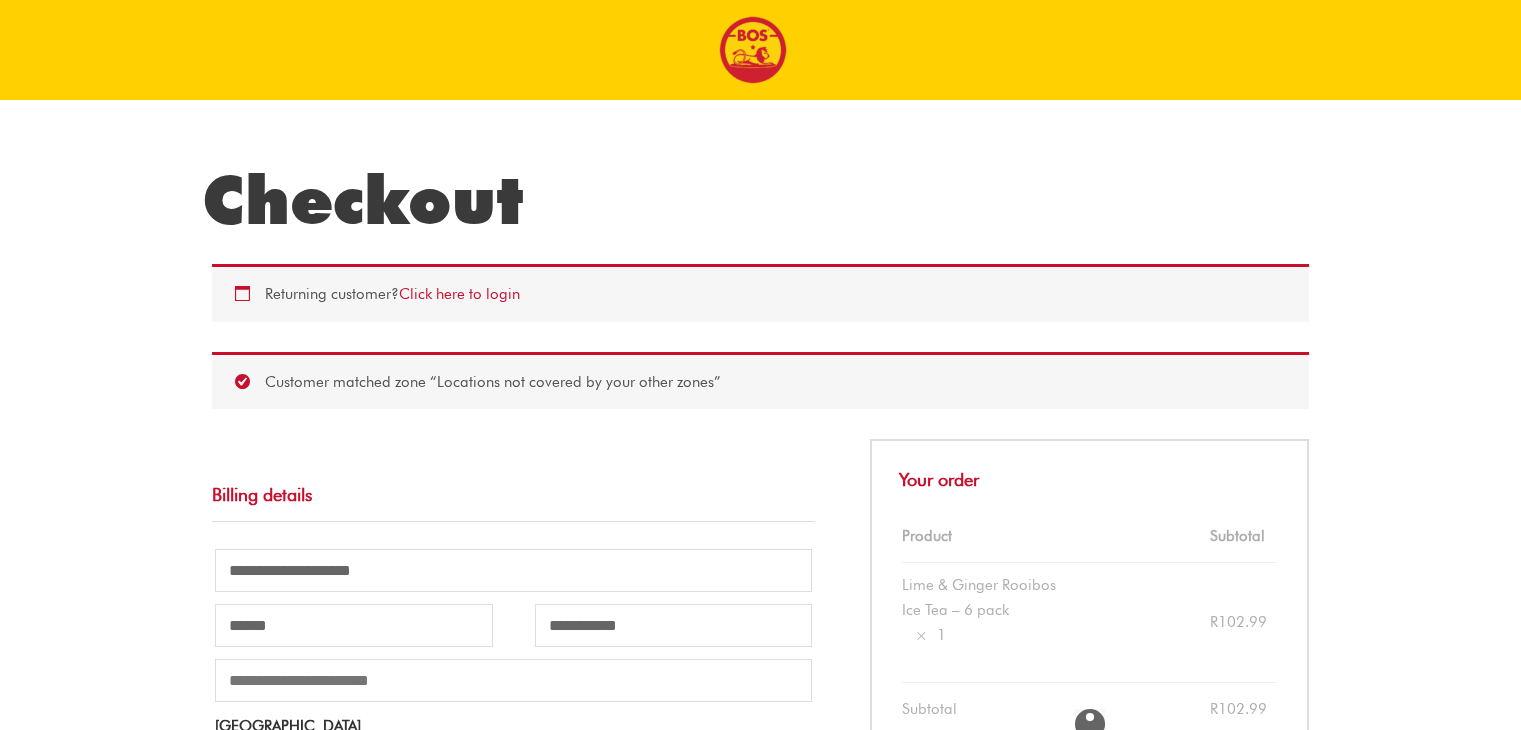 select on "**" 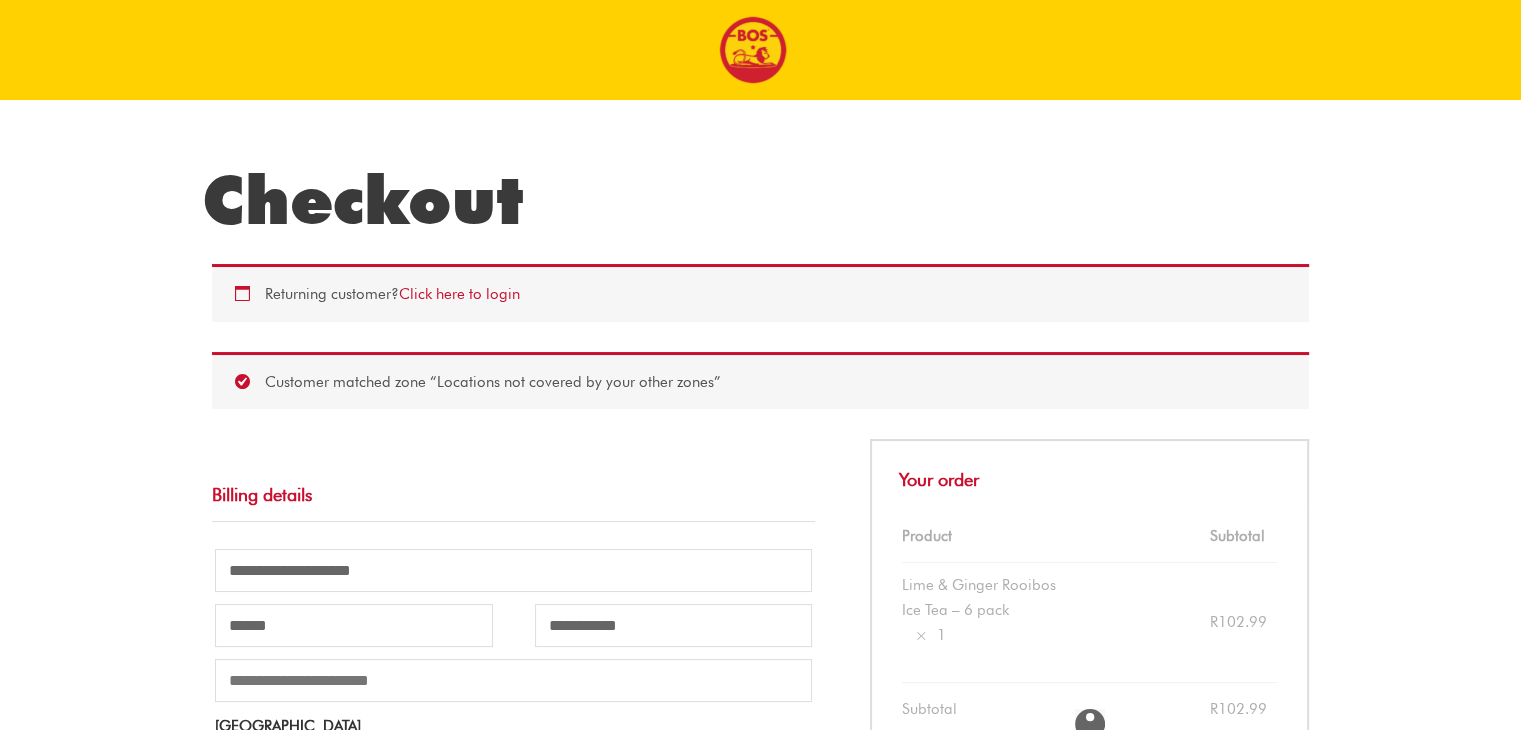 scroll, scrollTop: 0, scrollLeft: 0, axis: both 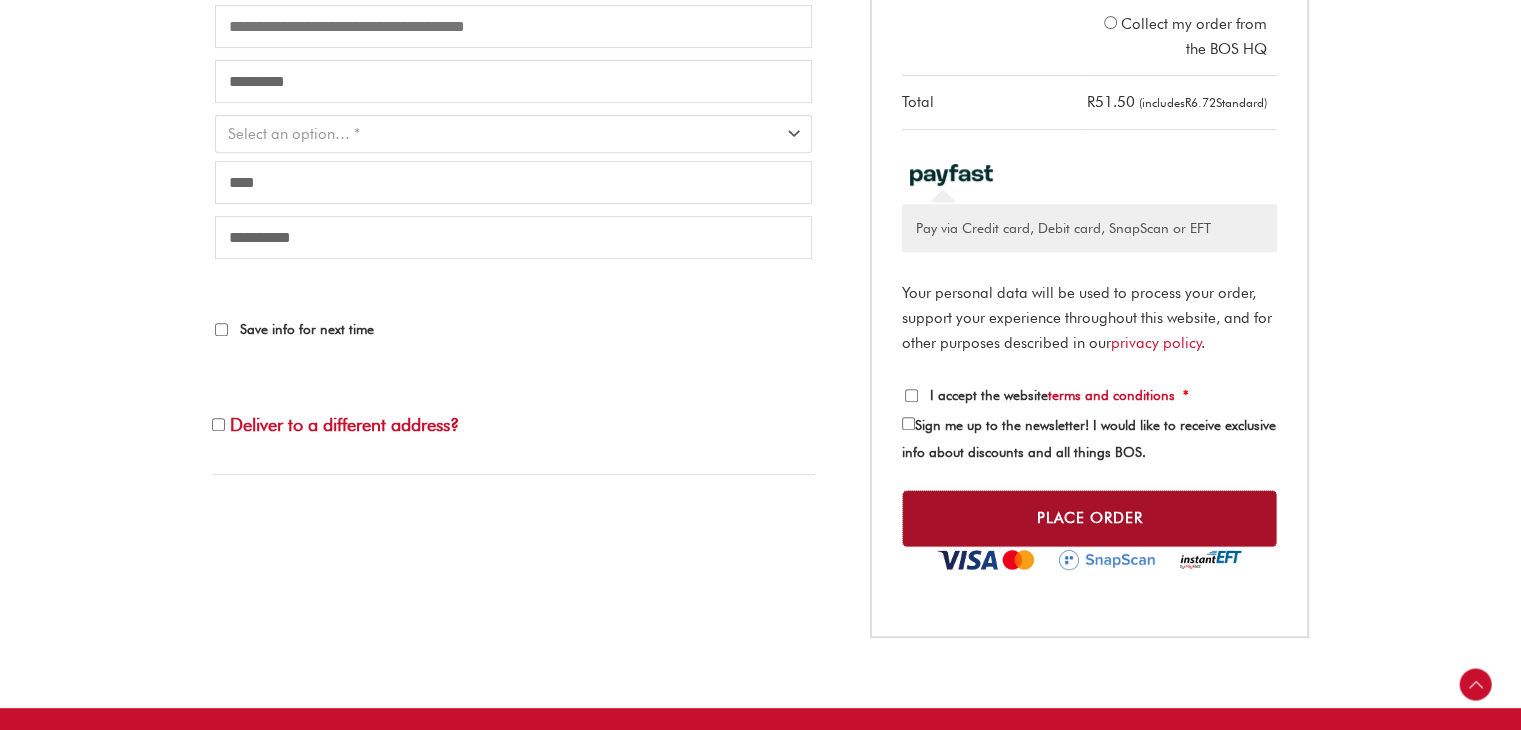 click on "Place order" at bounding box center [1089, 518] 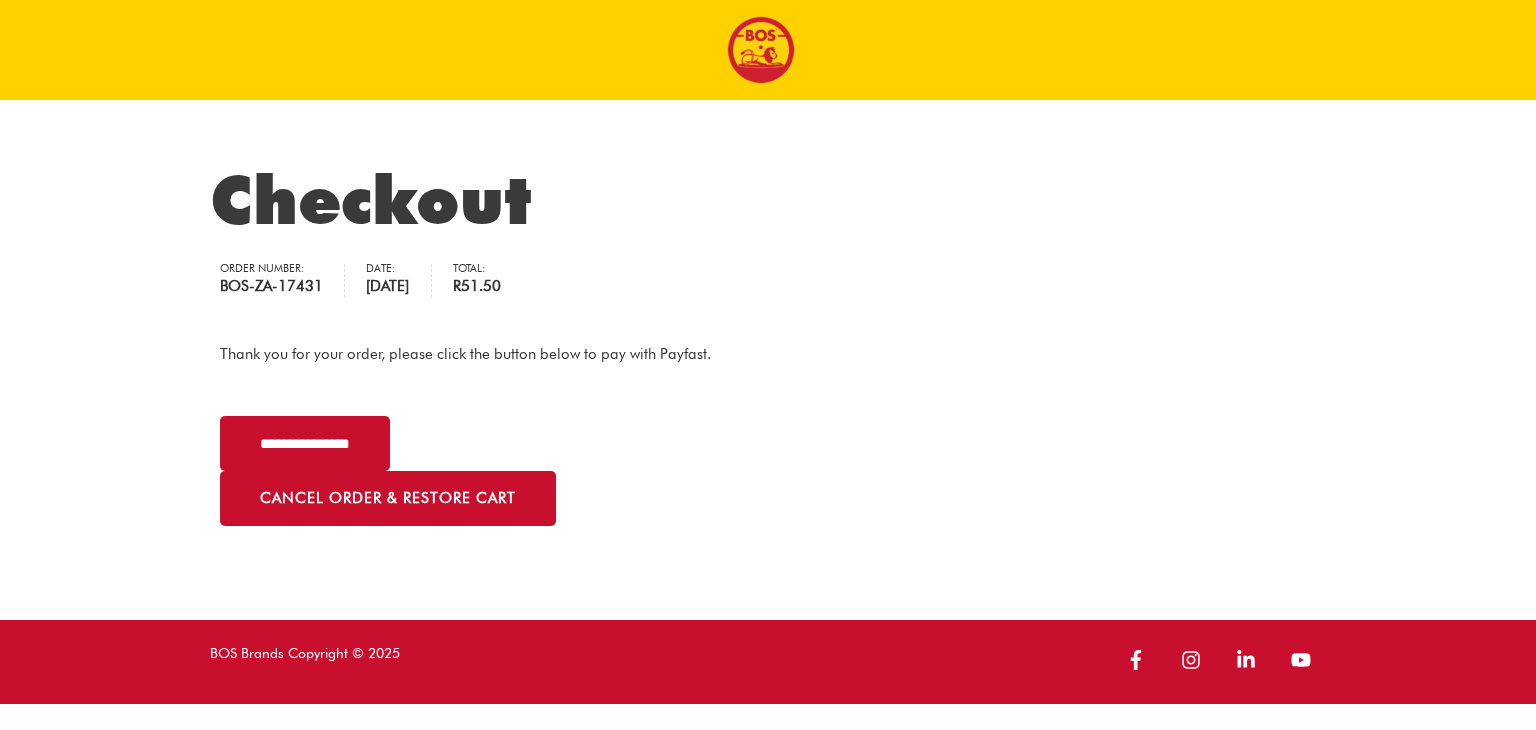 scroll, scrollTop: 0, scrollLeft: 0, axis: both 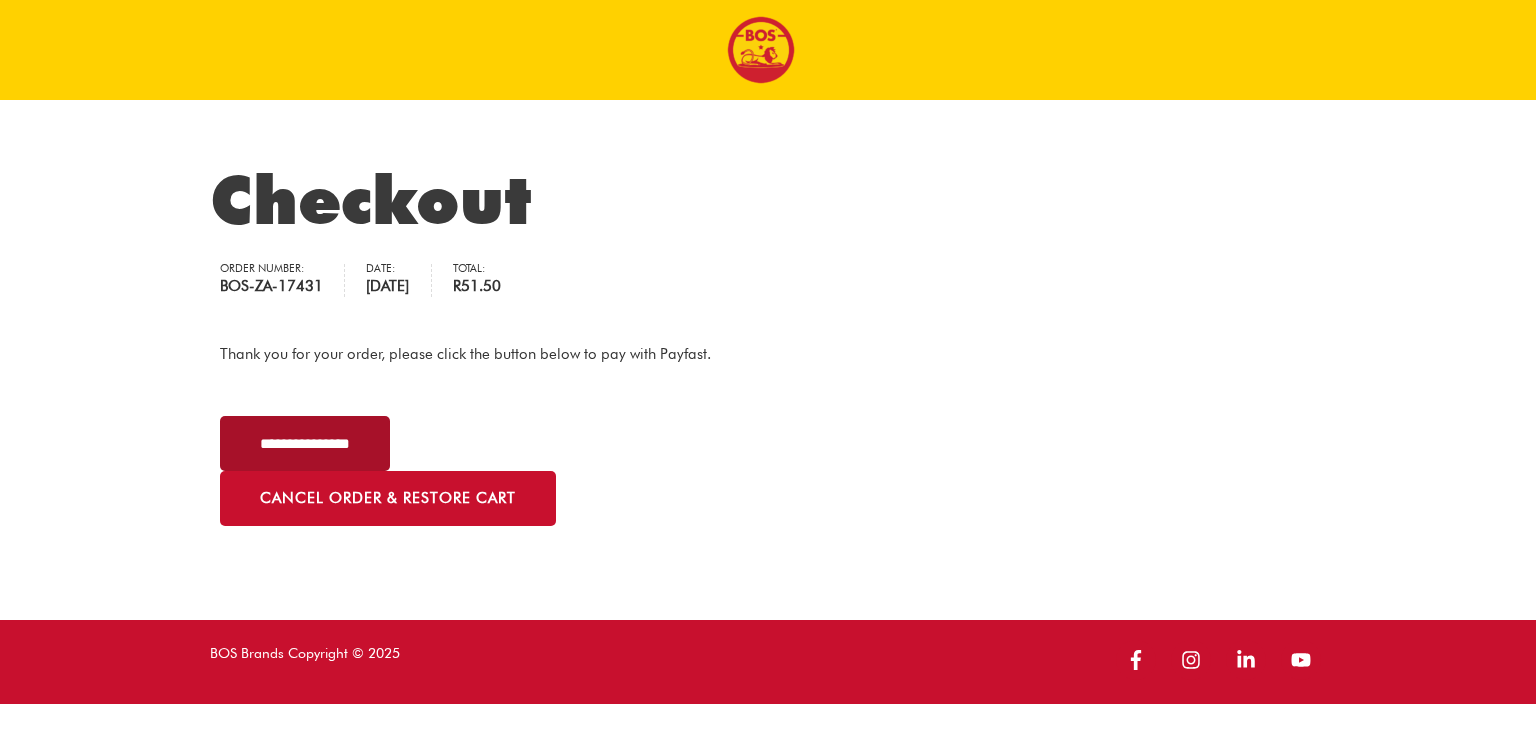 click on "**********" at bounding box center (305, 443) 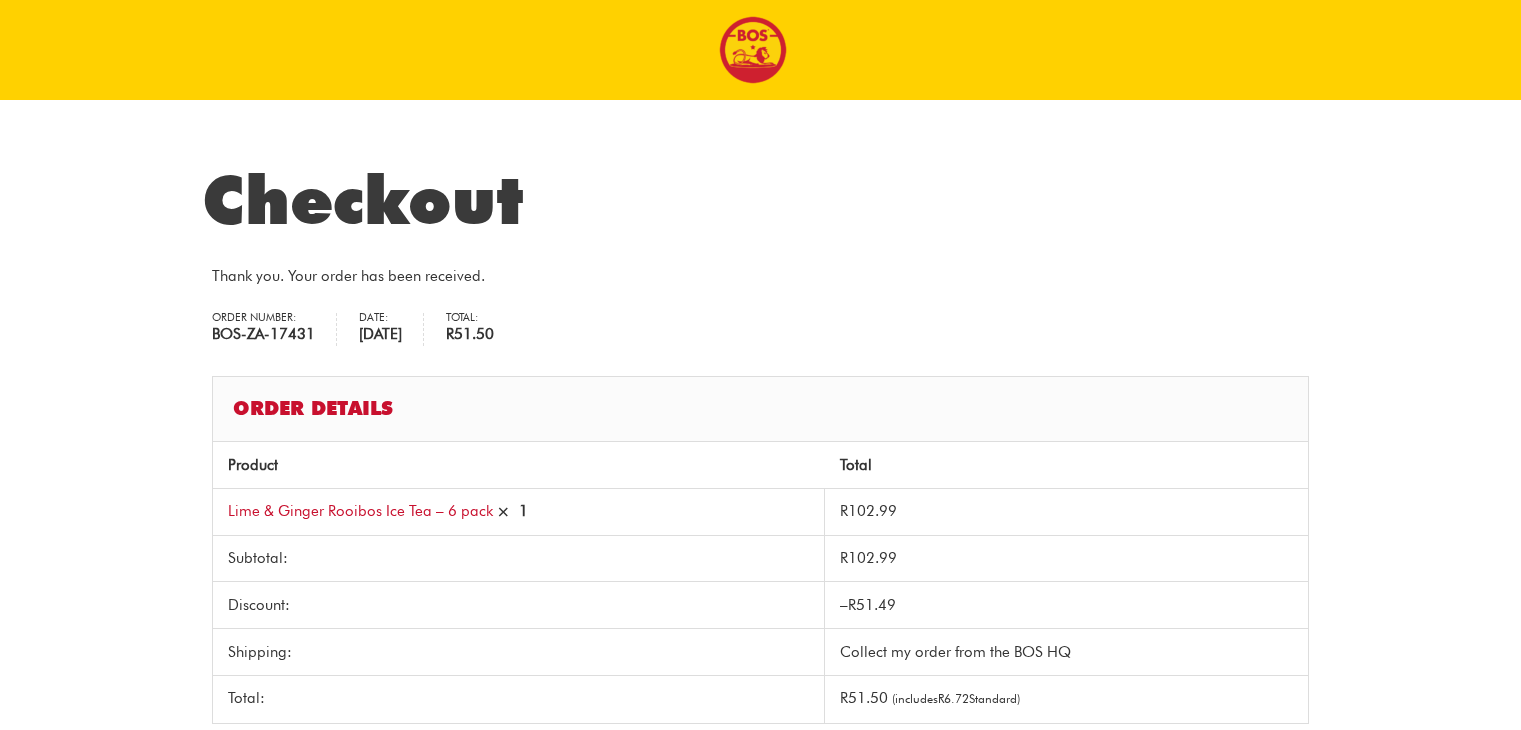 scroll, scrollTop: 0, scrollLeft: 0, axis: both 